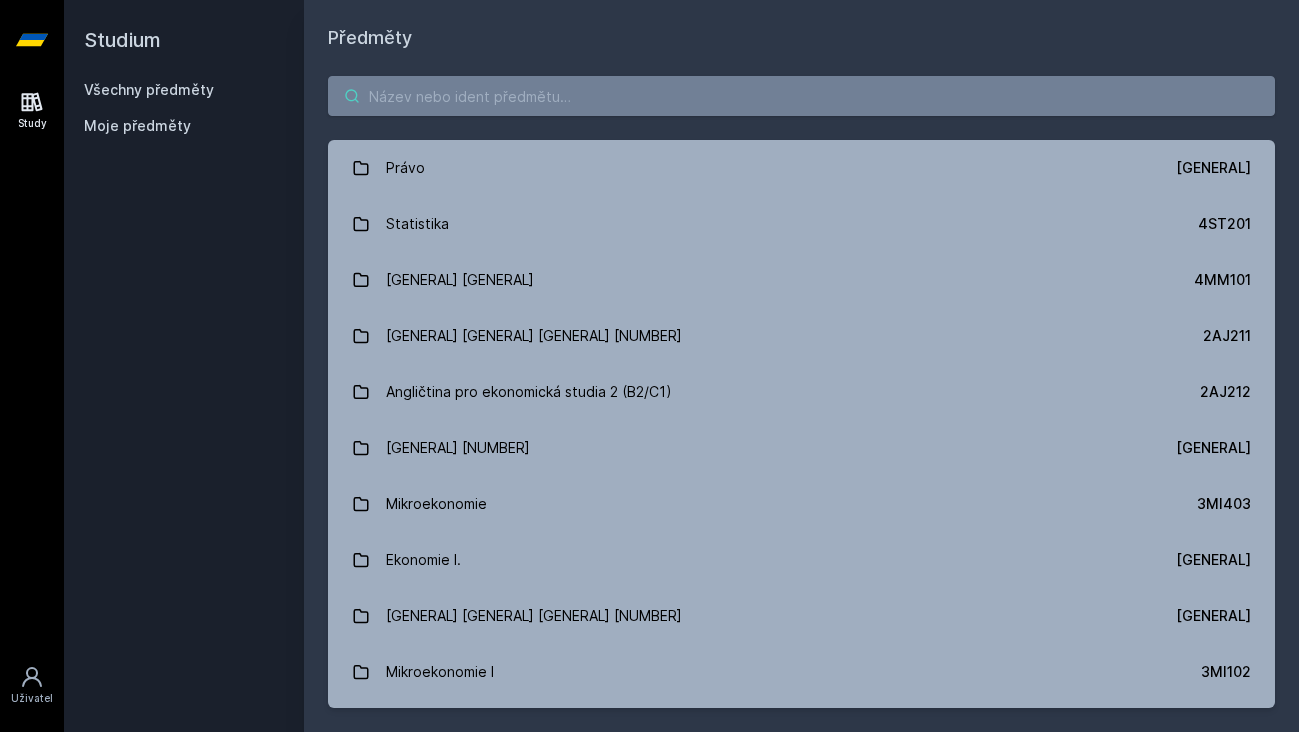 scroll, scrollTop: 0, scrollLeft: 0, axis: both 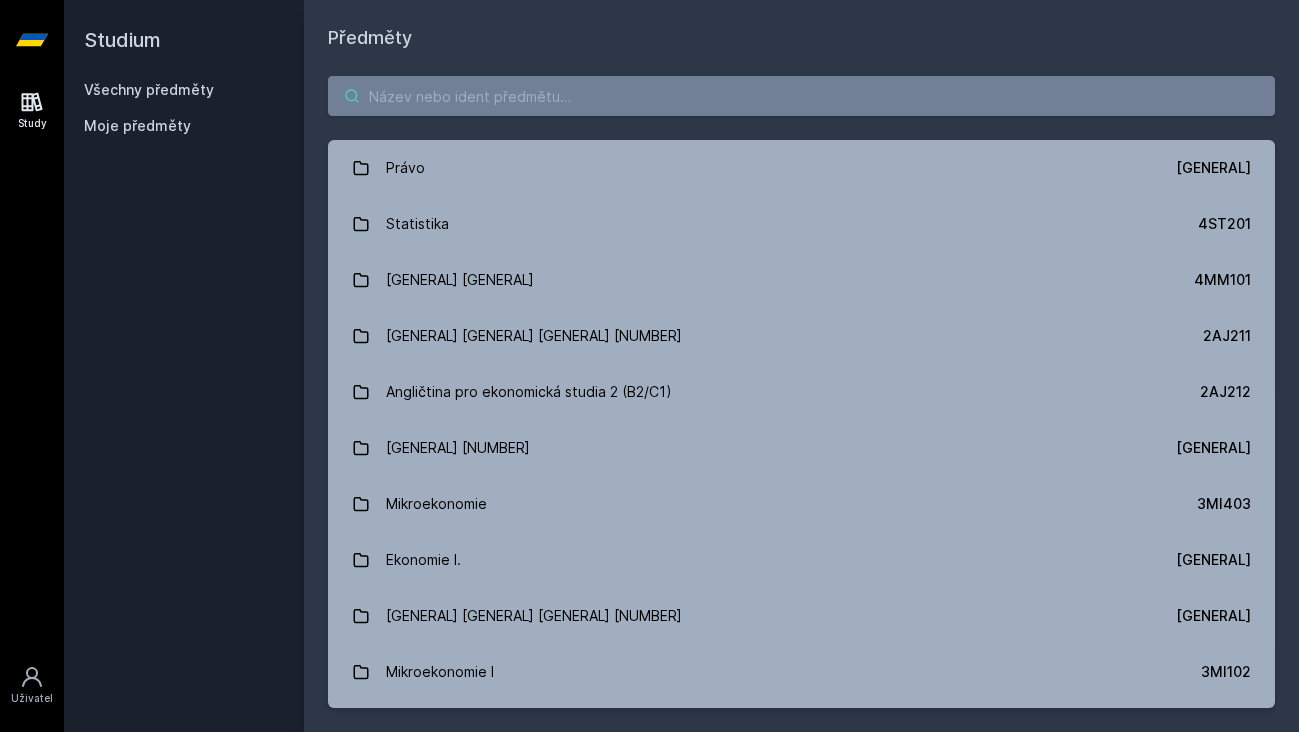 click at bounding box center (801, 96) 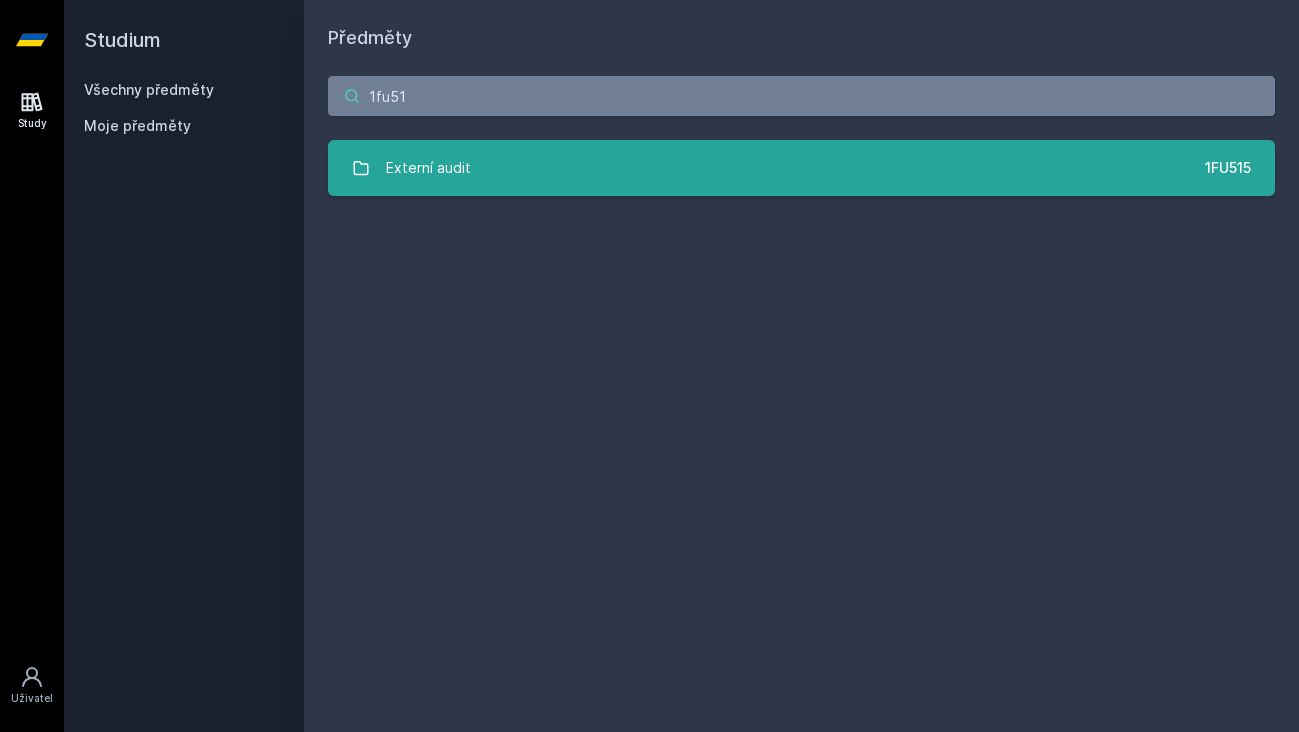 type on "1fu51" 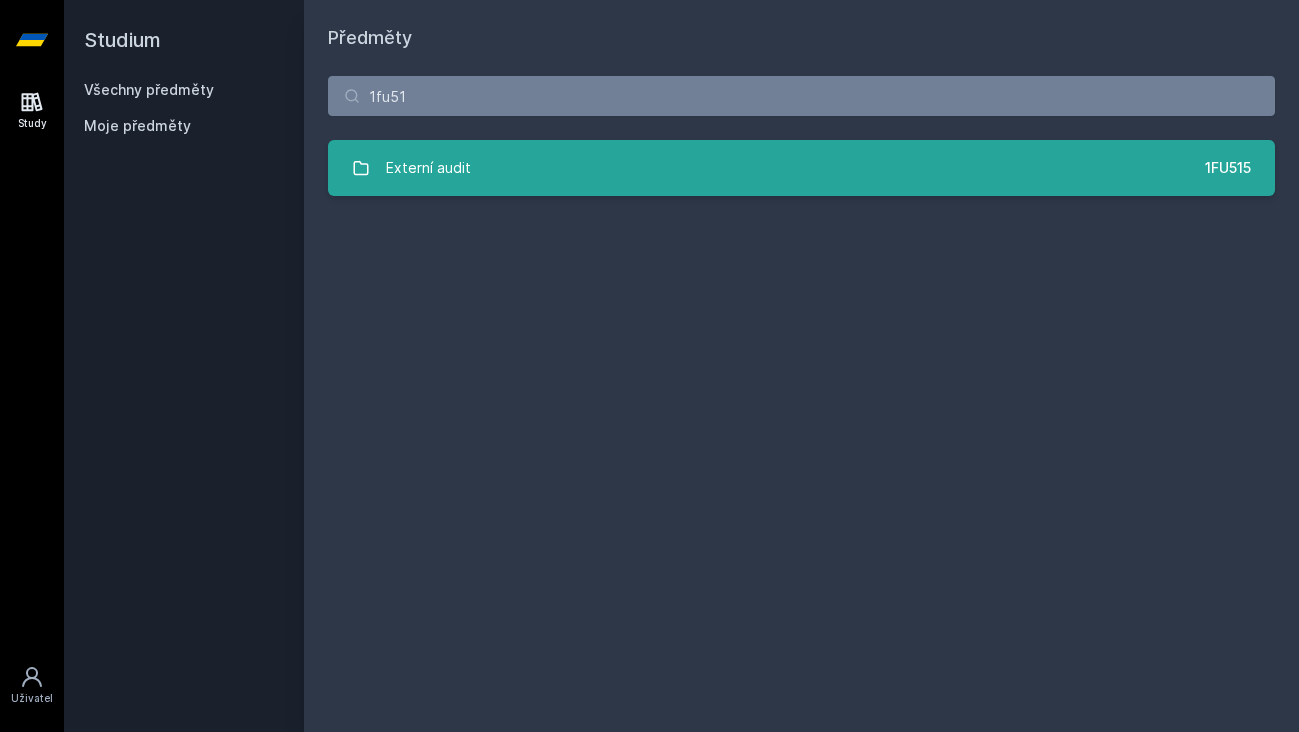 click on "[GENERAL] [GENERAL]   [GENERAL]" at bounding box center [801, 168] 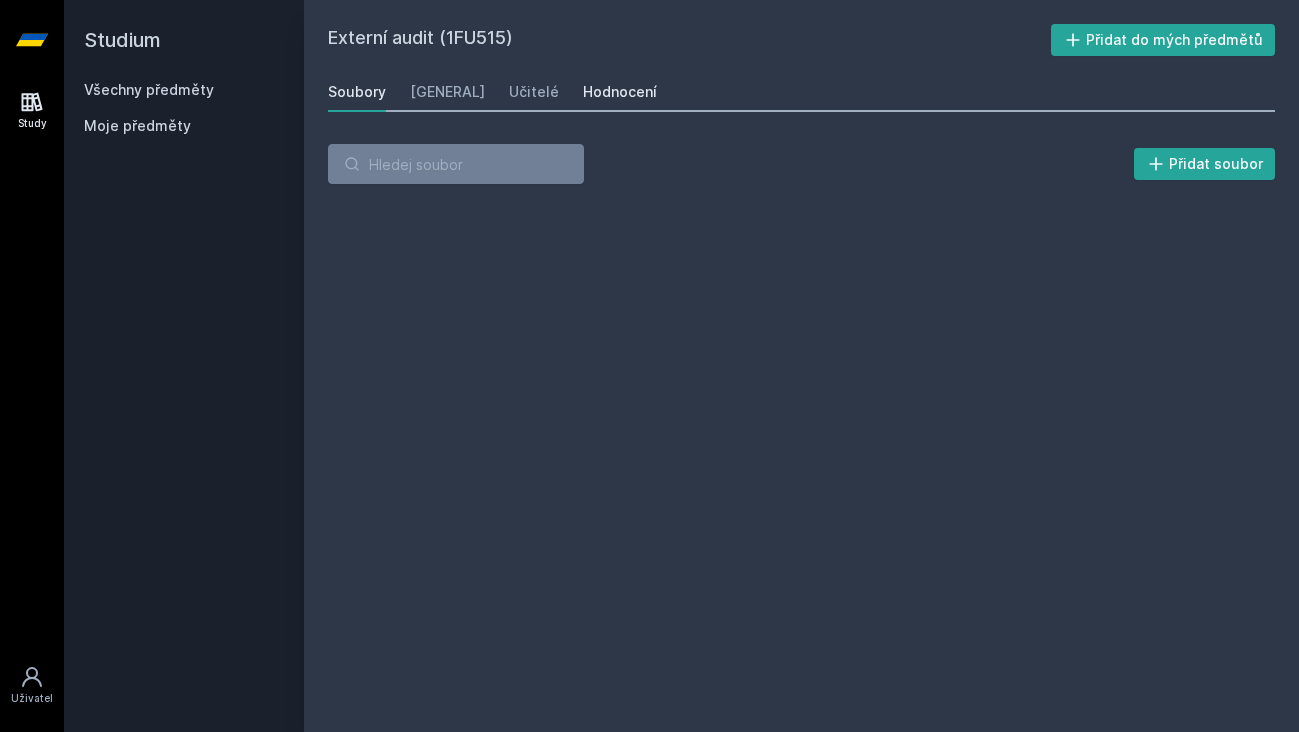 click on "Hodnocení" at bounding box center [620, 92] 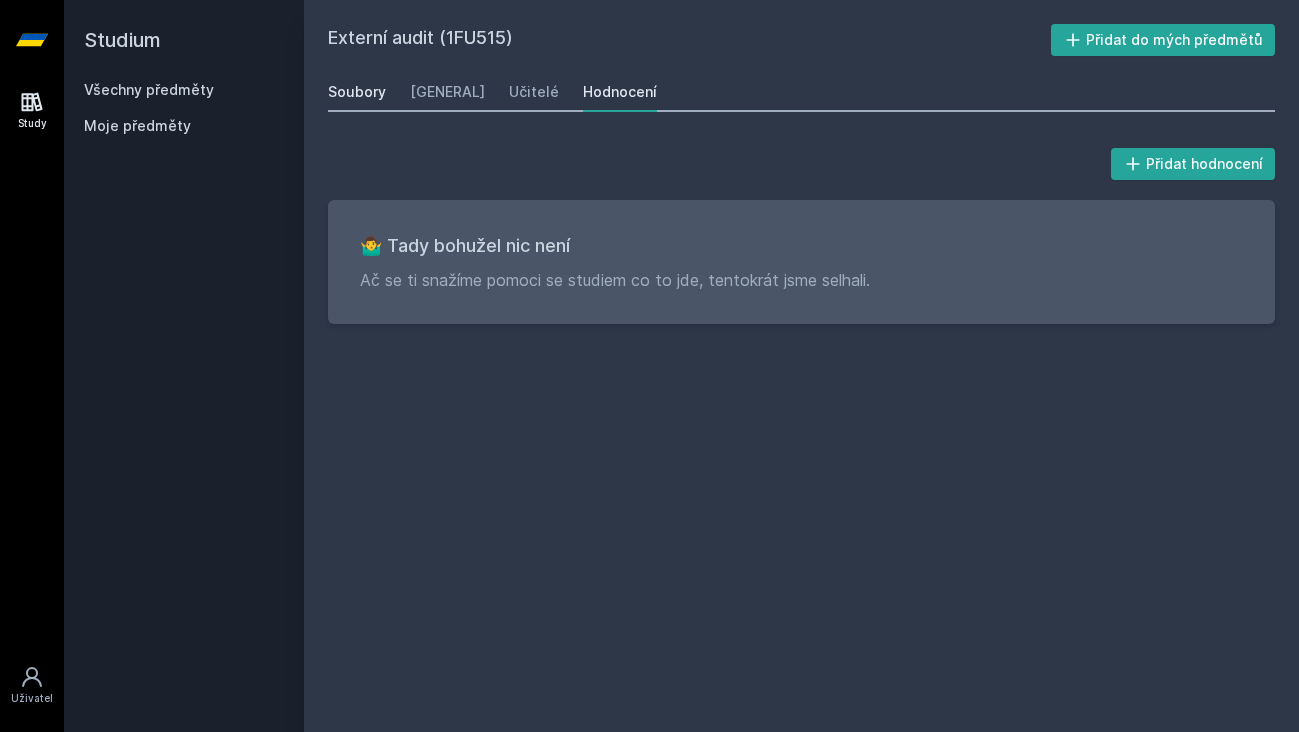 click on "Soubory" at bounding box center (357, 92) 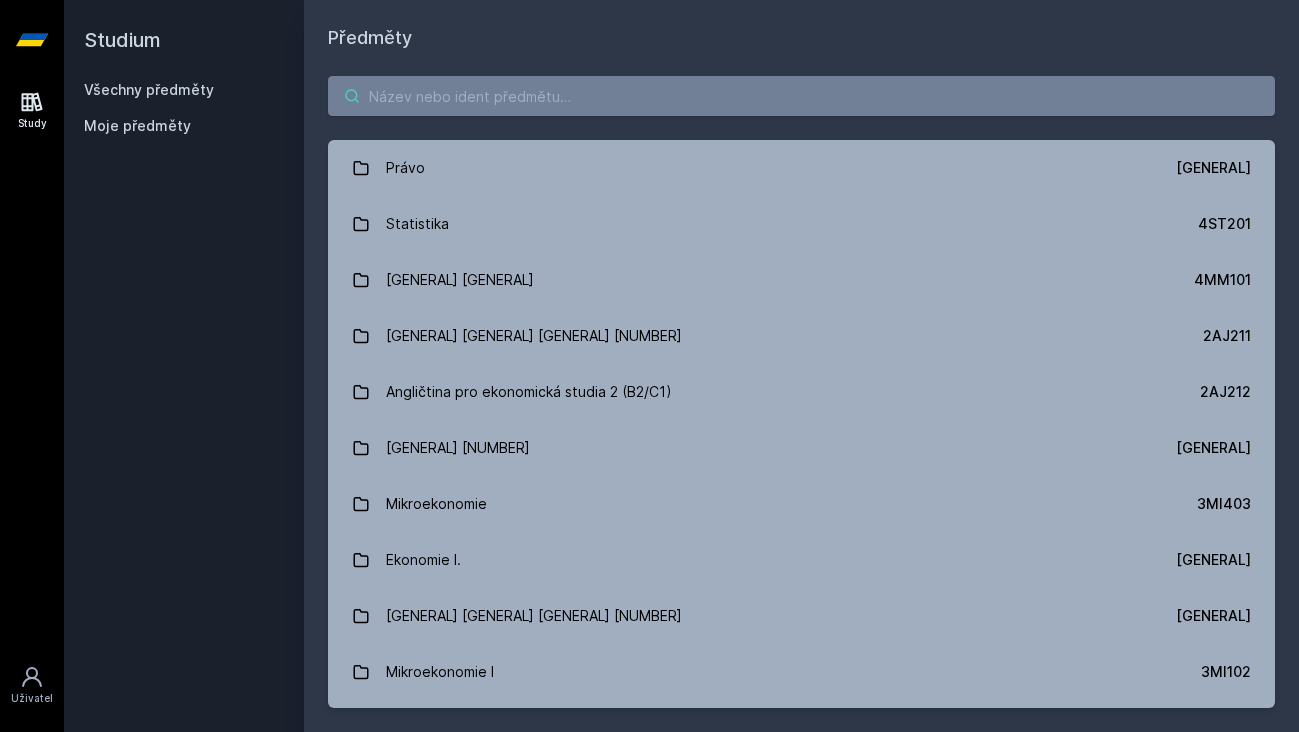 click at bounding box center [801, 96] 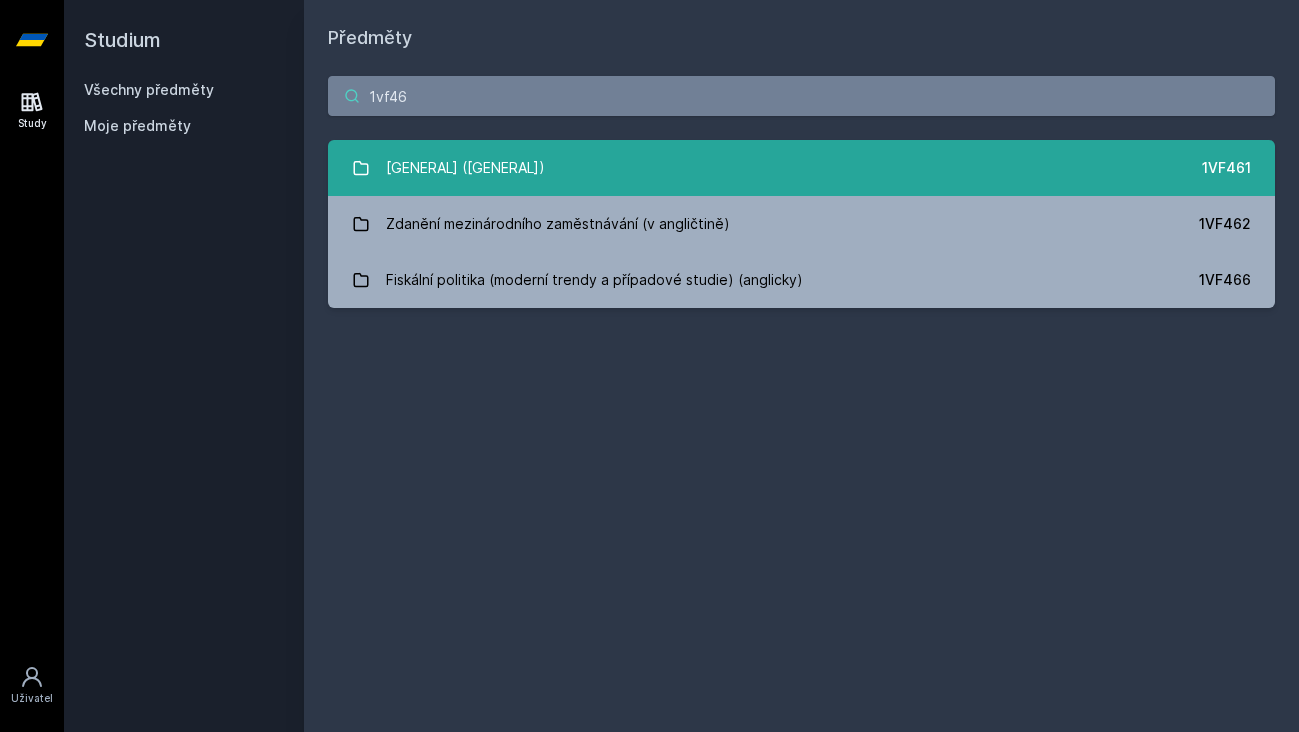 type on "1vf46" 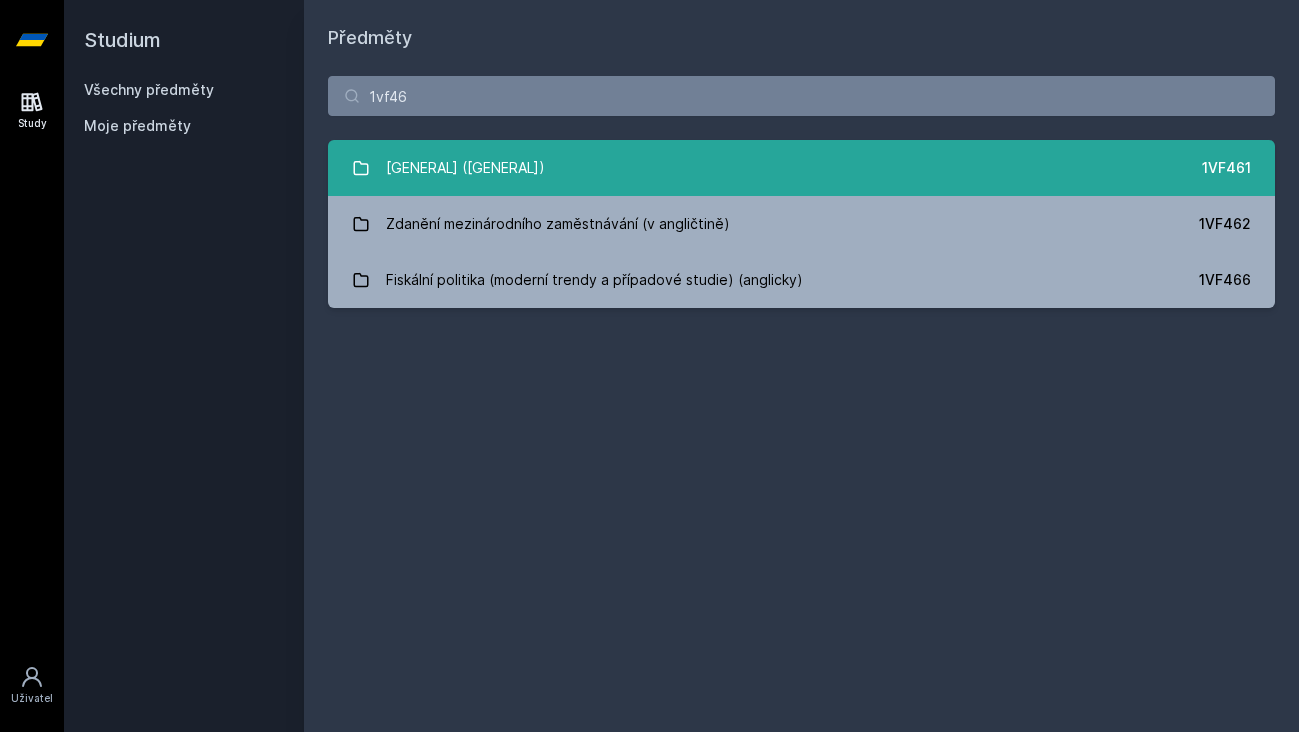 click on "[GENERAL] ([GENERAL])" at bounding box center (465, 168) 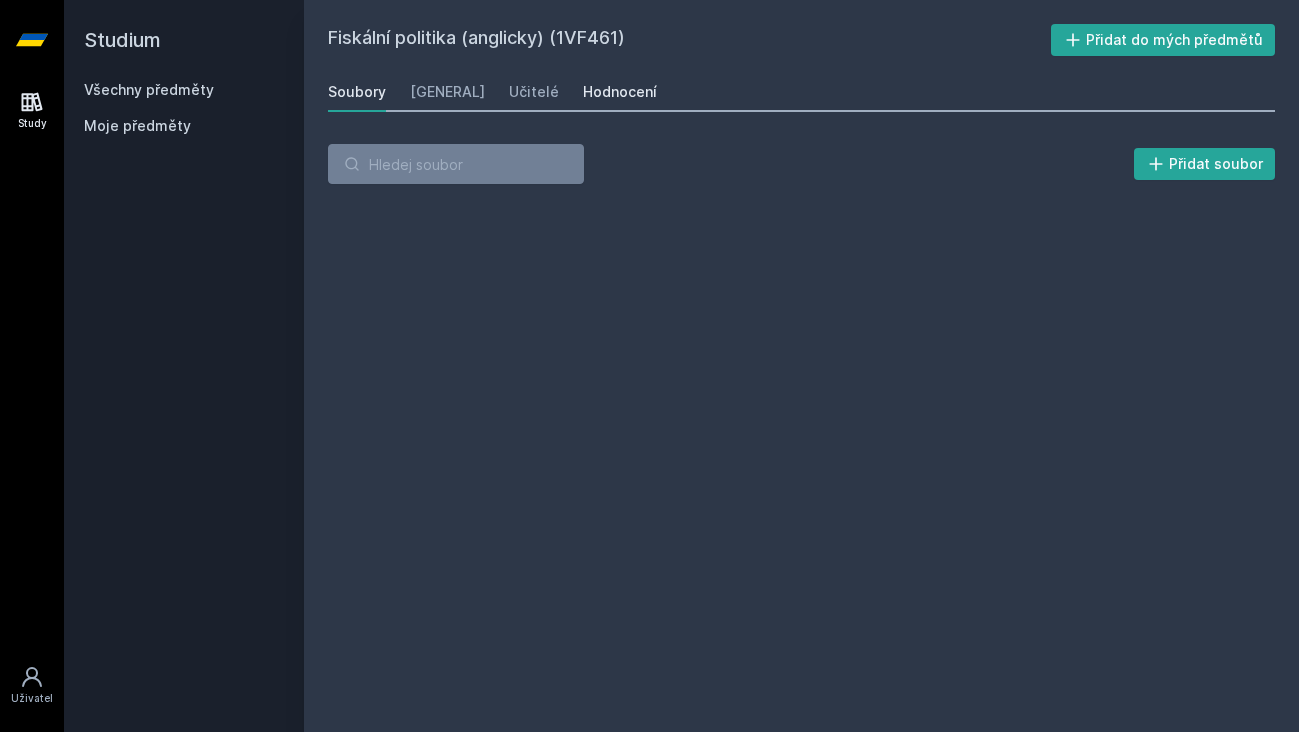 click on "Hodnocení" at bounding box center (620, 92) 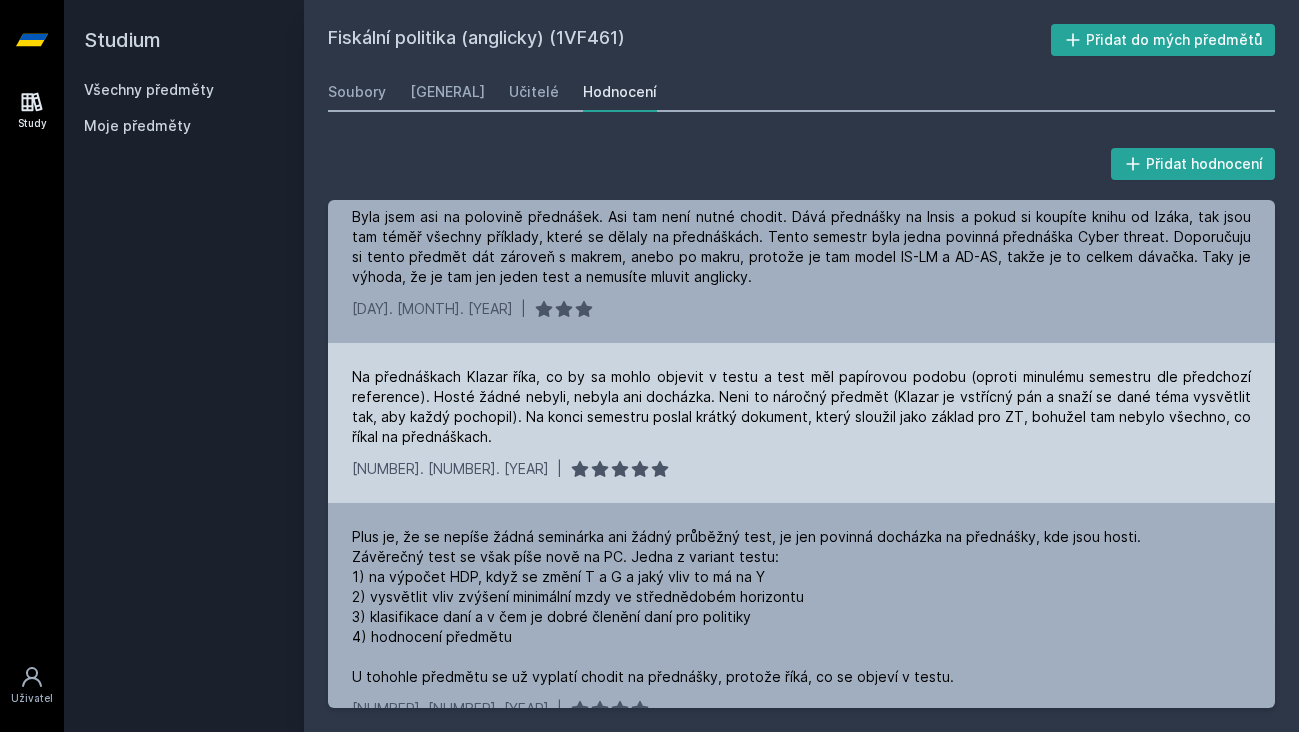 scroll, scrollTop: 339, scrollLeft: 0, axis: vertical 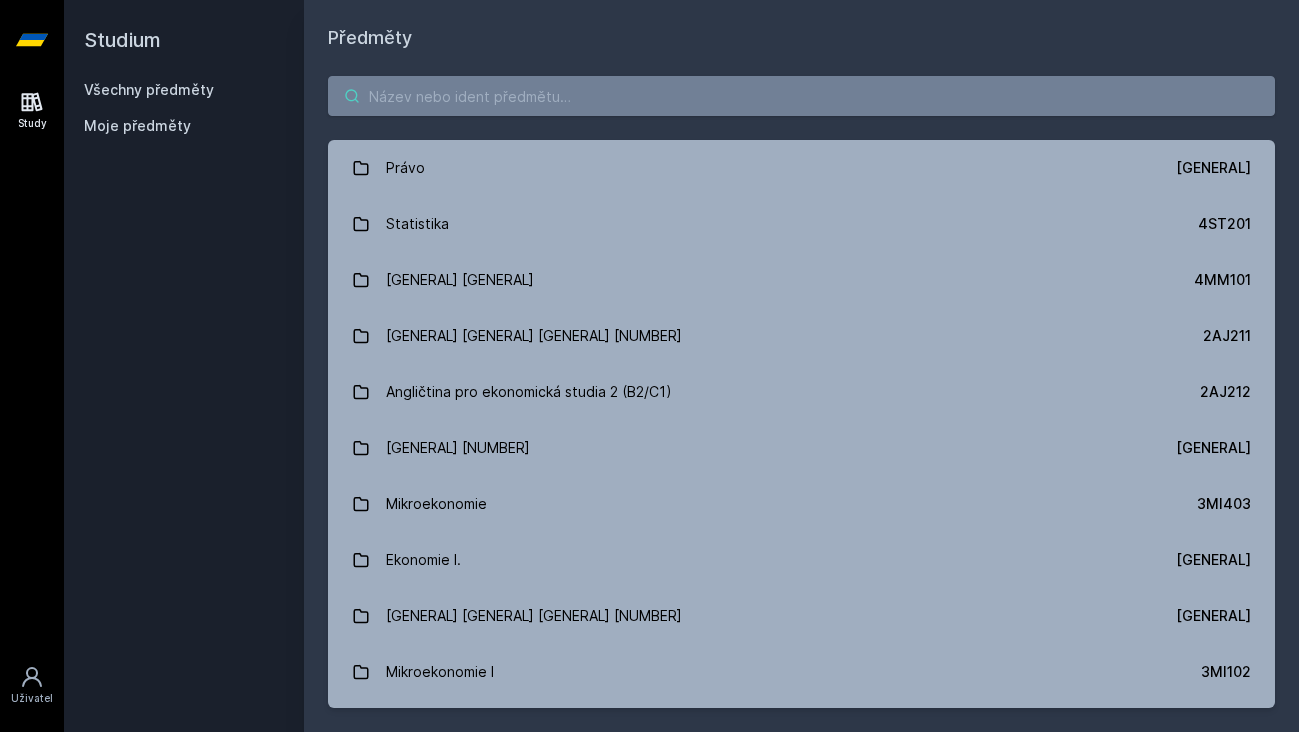 click at bounding box center [801, 96] 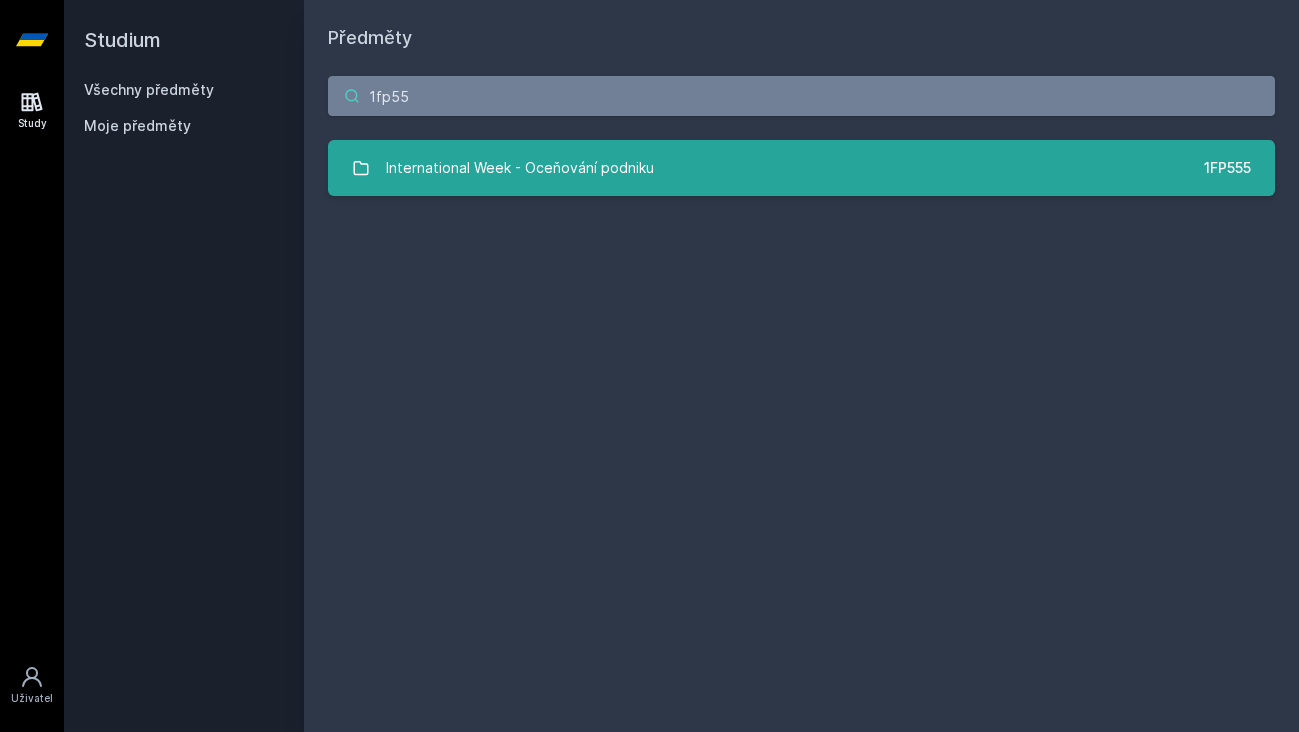 type on "1fp55" 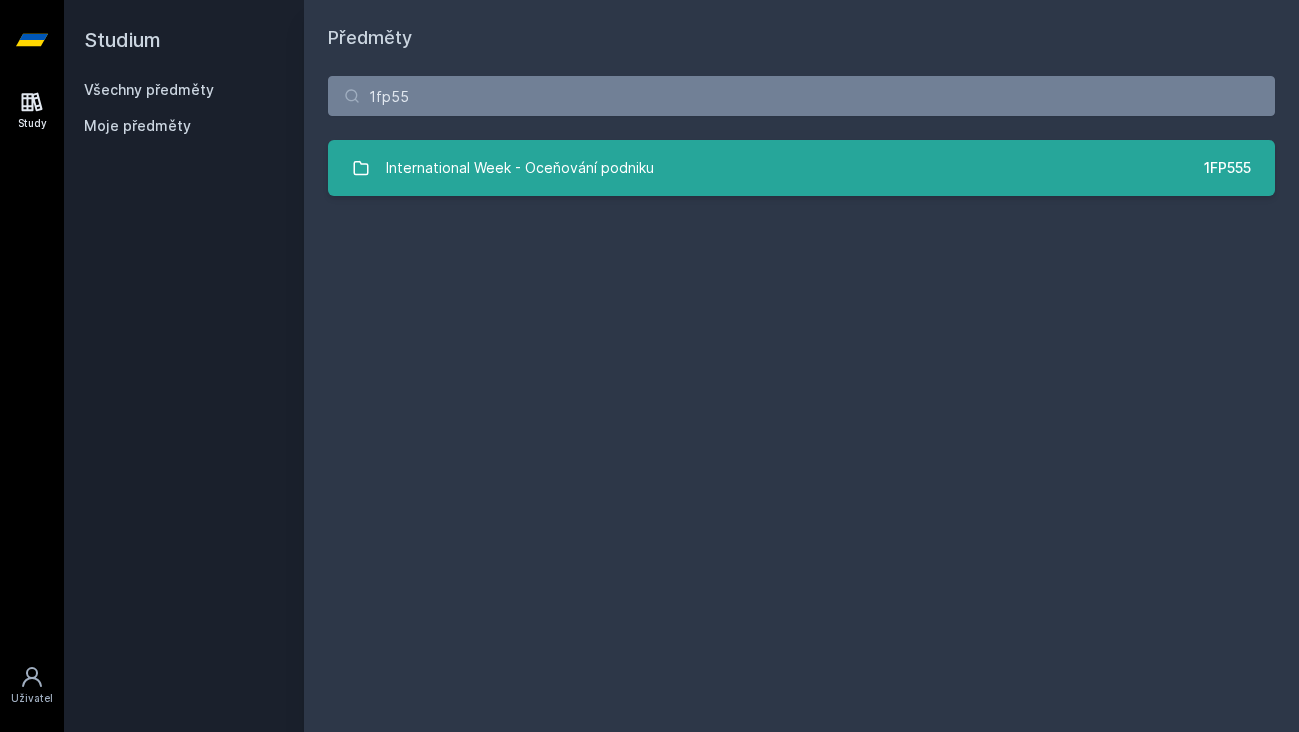 click on "[GENERAL] [GENERAL] - [GENERAL] [GENERAL]   [GENERAL]" at bounding box center [801, 168] 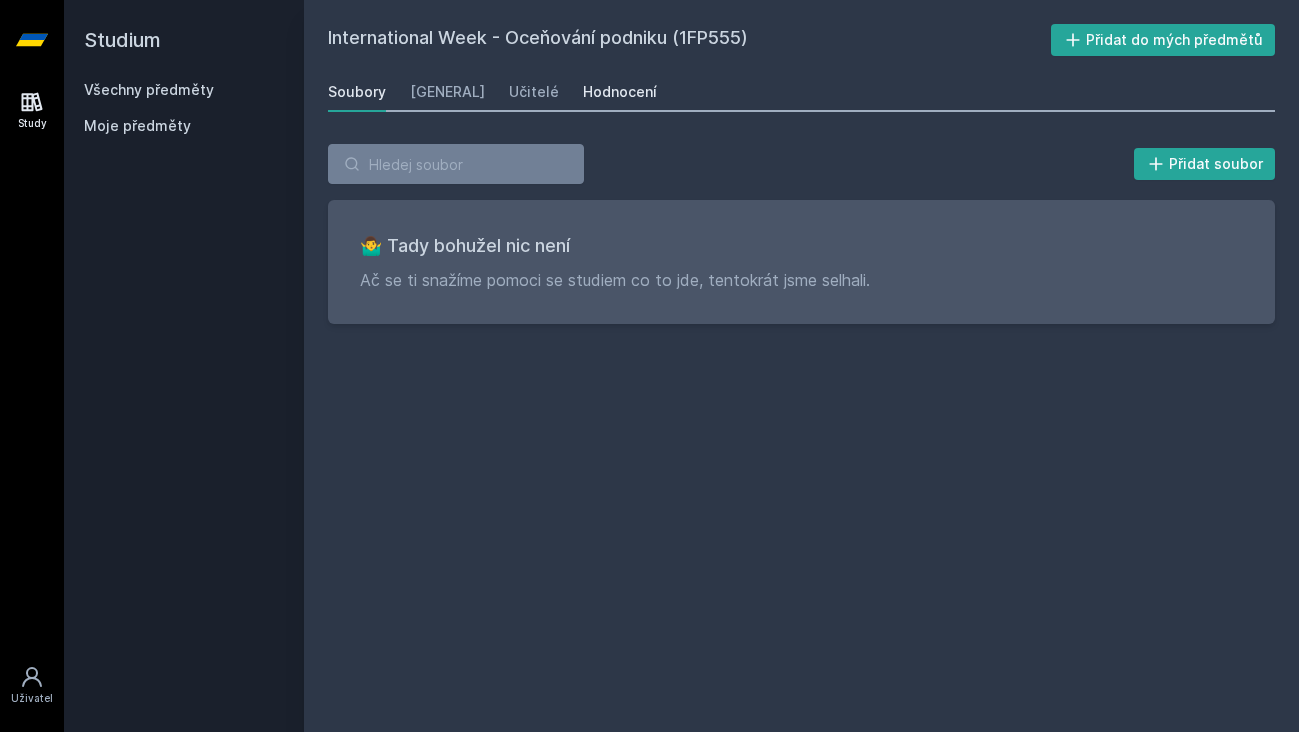 click on "Hodnocení" at bounding box center [620, 92] 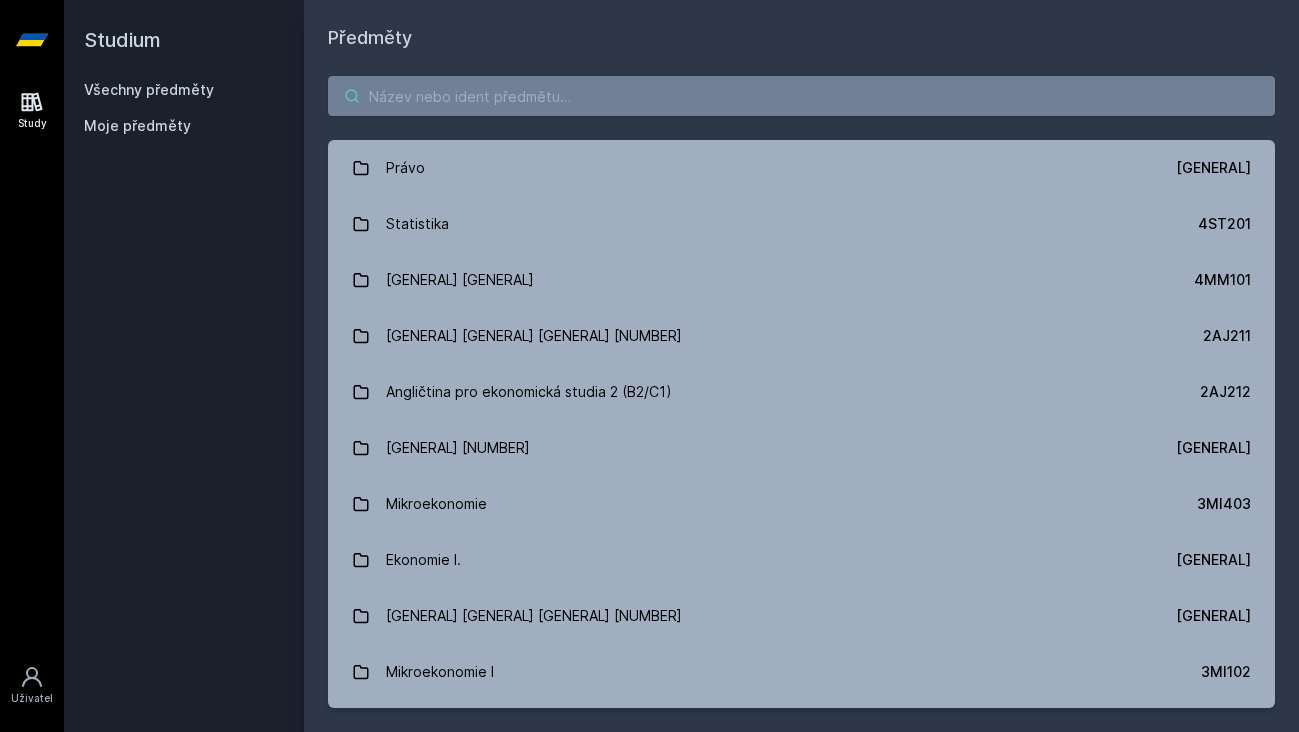 click at bounding box center [801, 96] 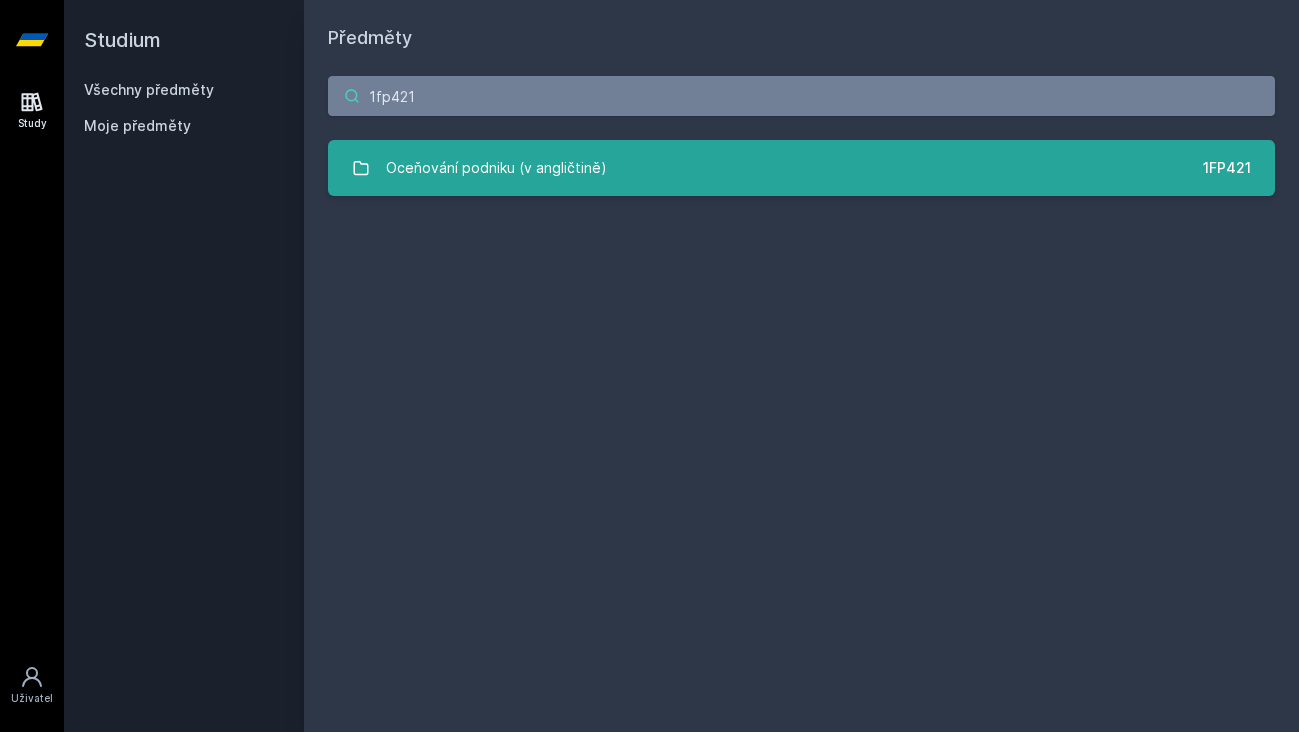 type on "1fp421" 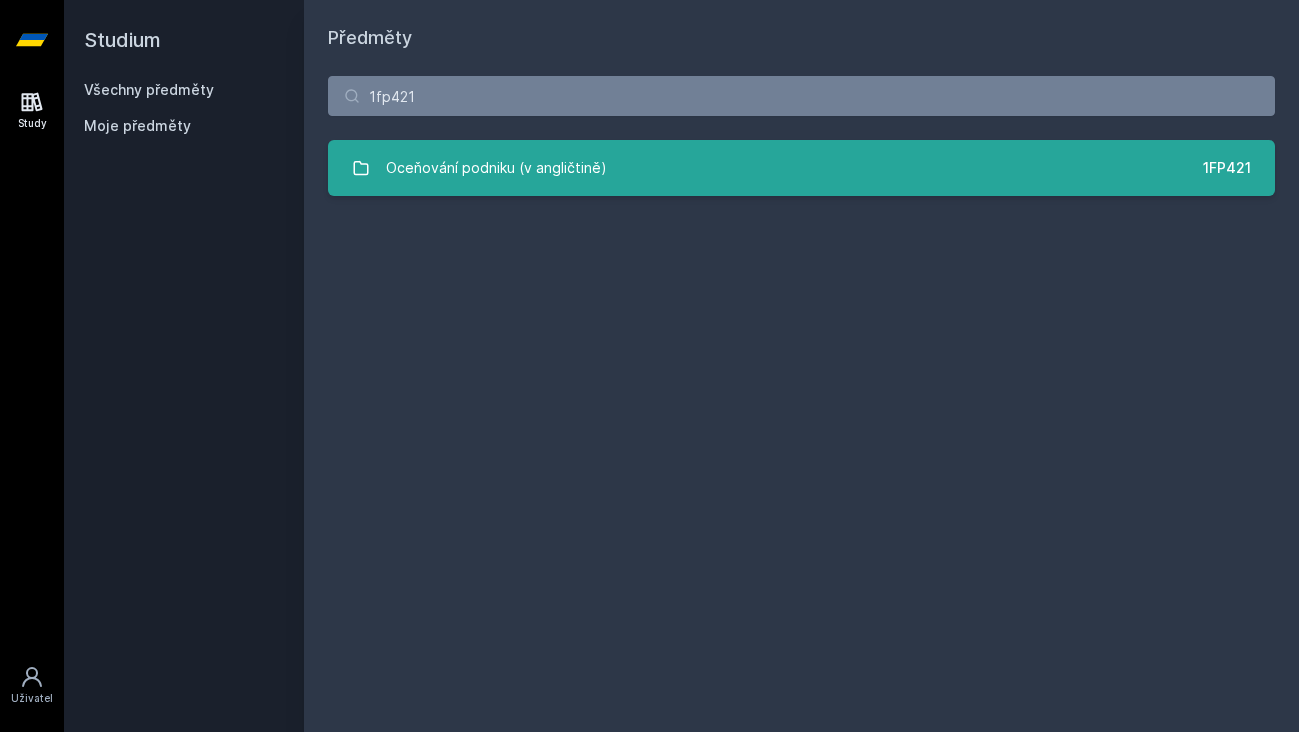 click on "Oceňování podniku (v angličtině)" at bounding box center [496, 168] 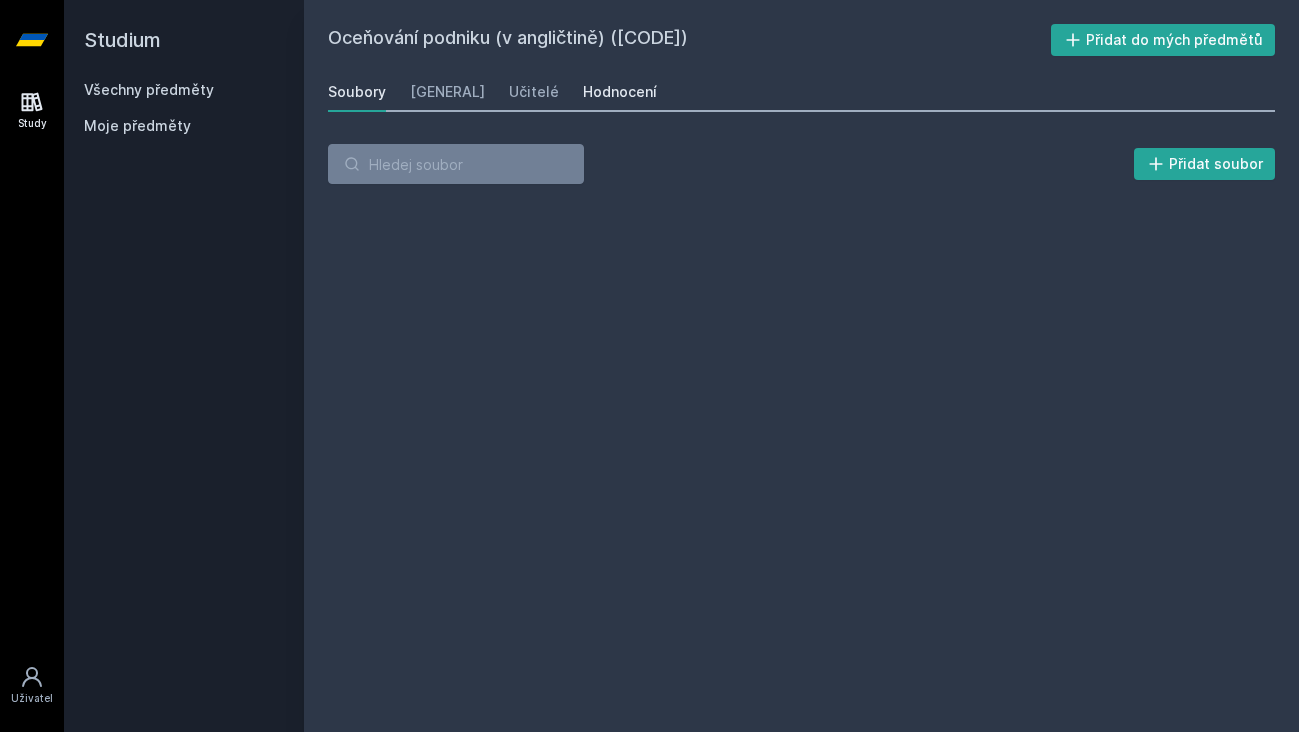 click on "Hodnocení" at bounding box center (620, 92) 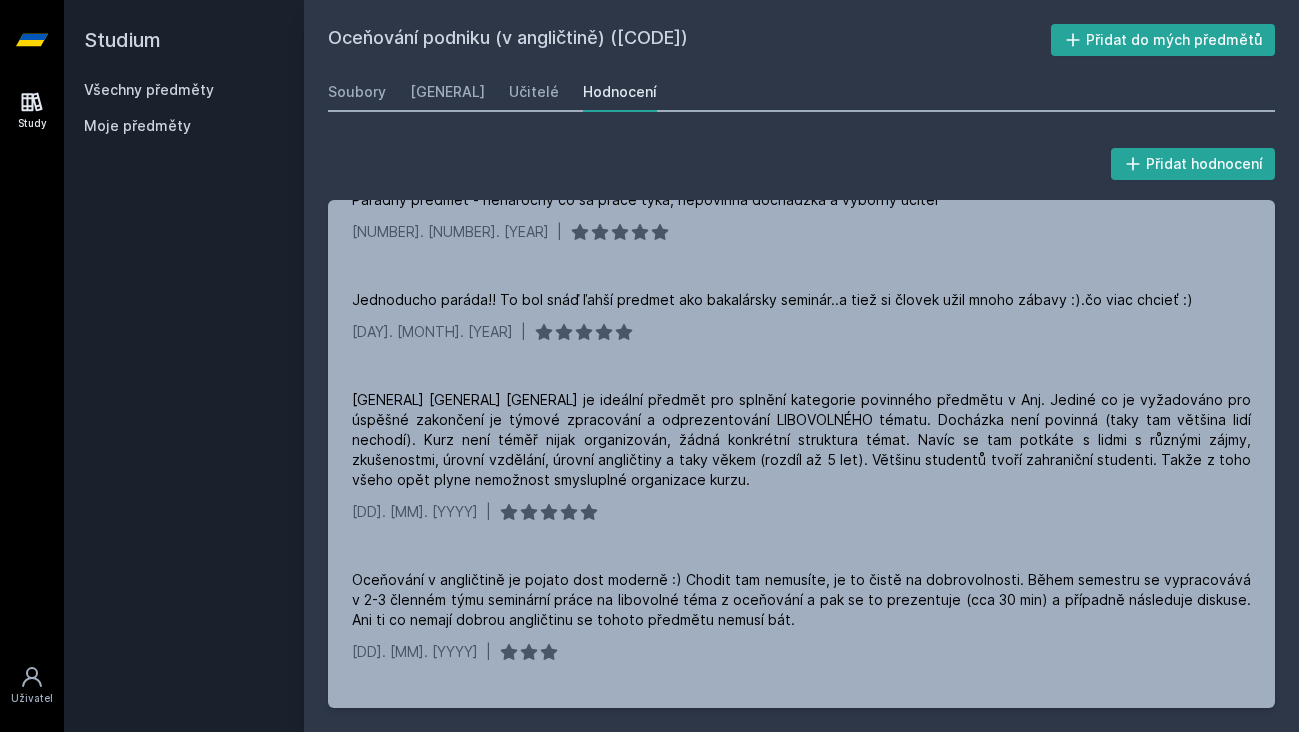 scroll, scrollTop: 407, scrollLeft: 0, axis: vertical 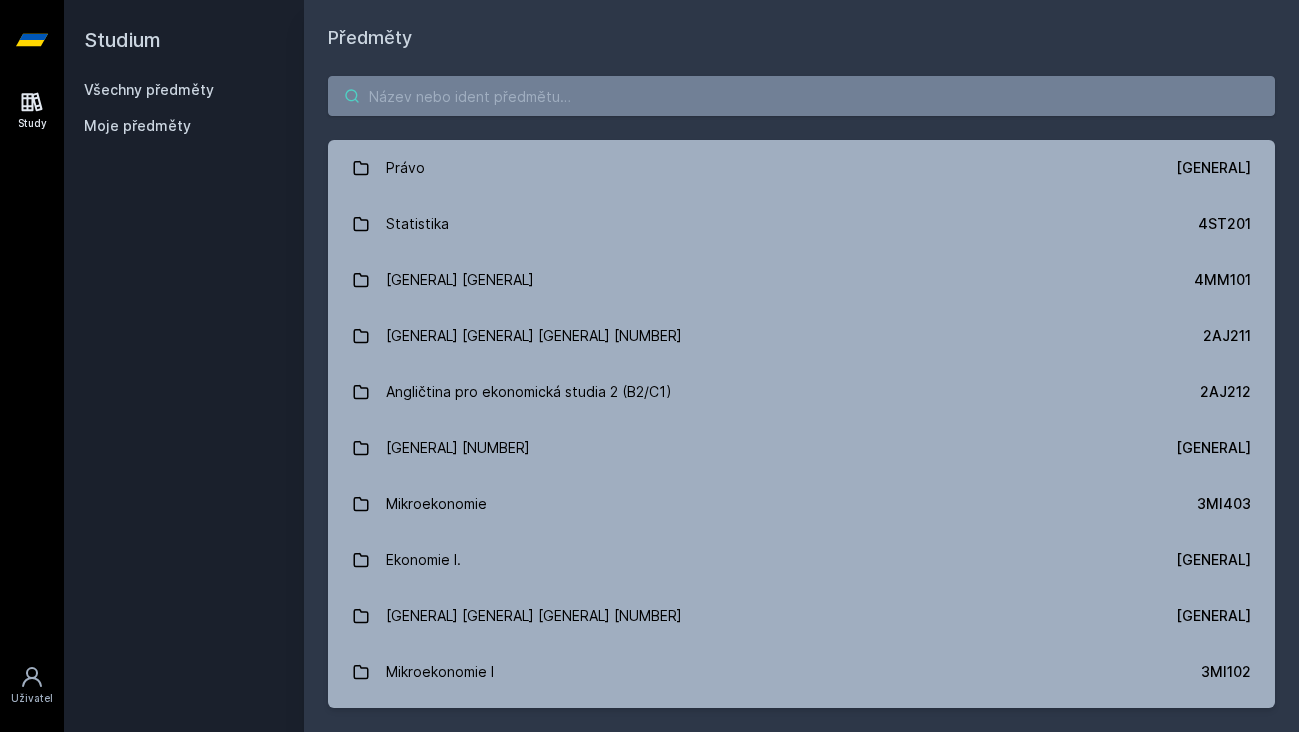 click at bounding box center [801, 96] 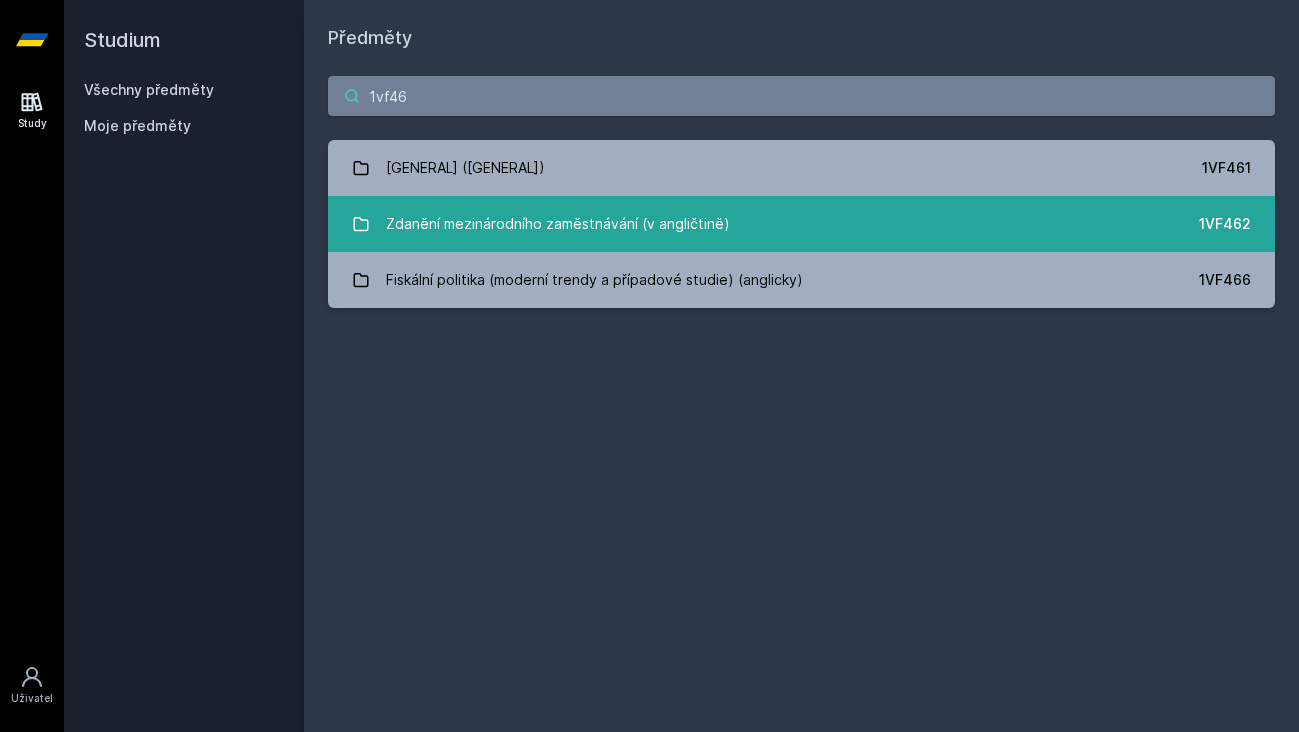 type on "1vf46" 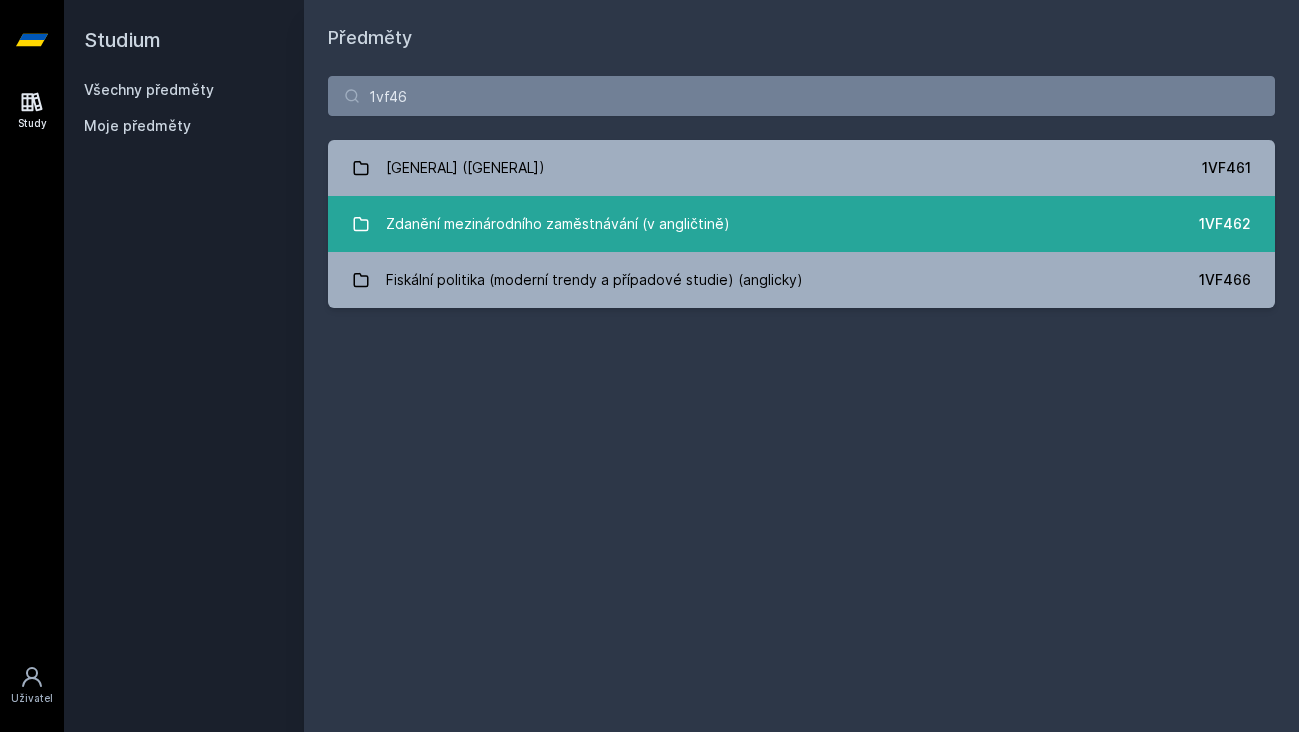 click on "Zdanění mezinárodního zaměstnávání (v angličtině)" at bounding box center [558, 224] 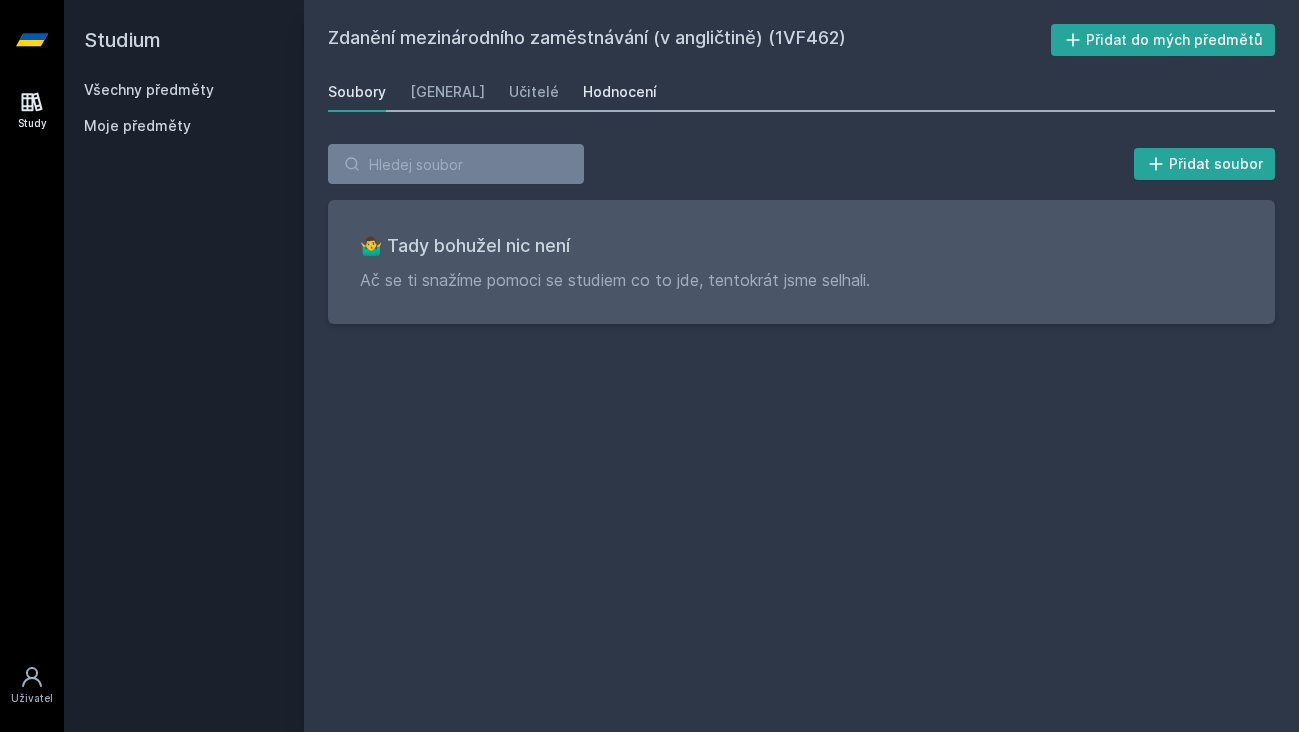 click on "Hodnocení" at bounding box center (620, 92) 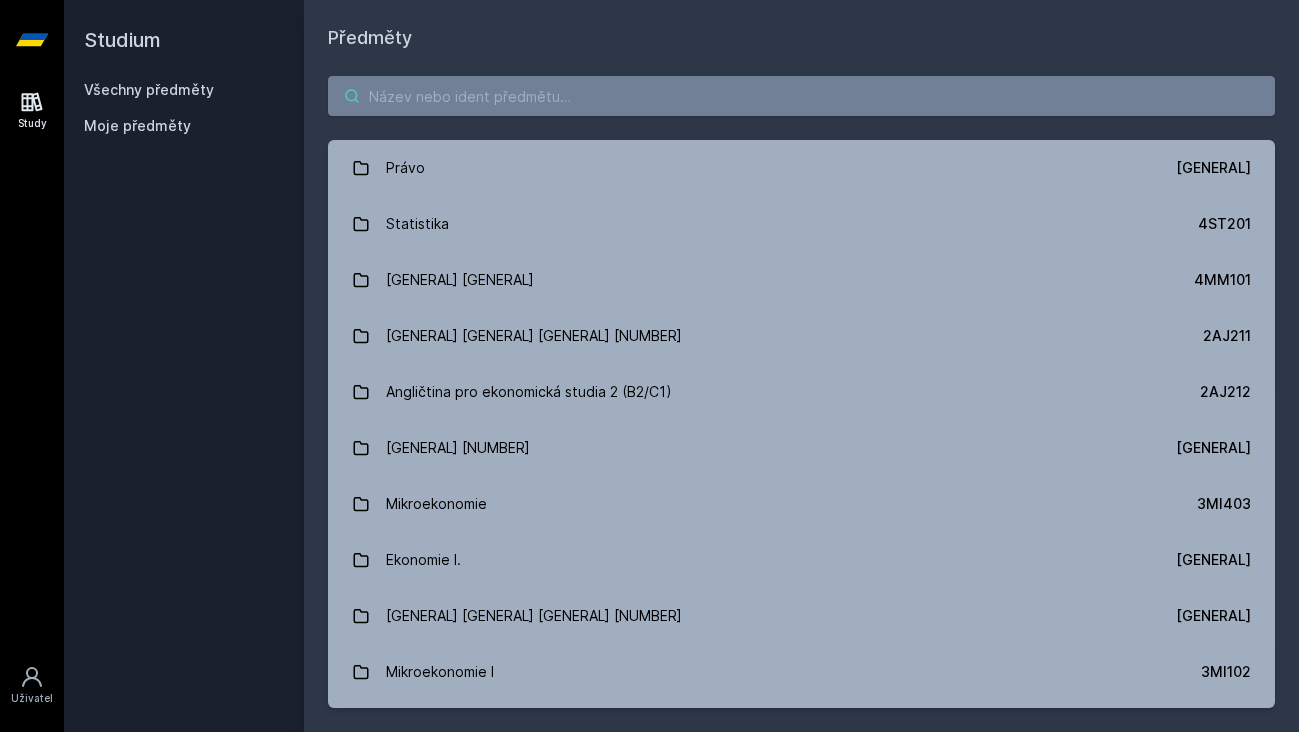 click at bounding box center [801, 96] 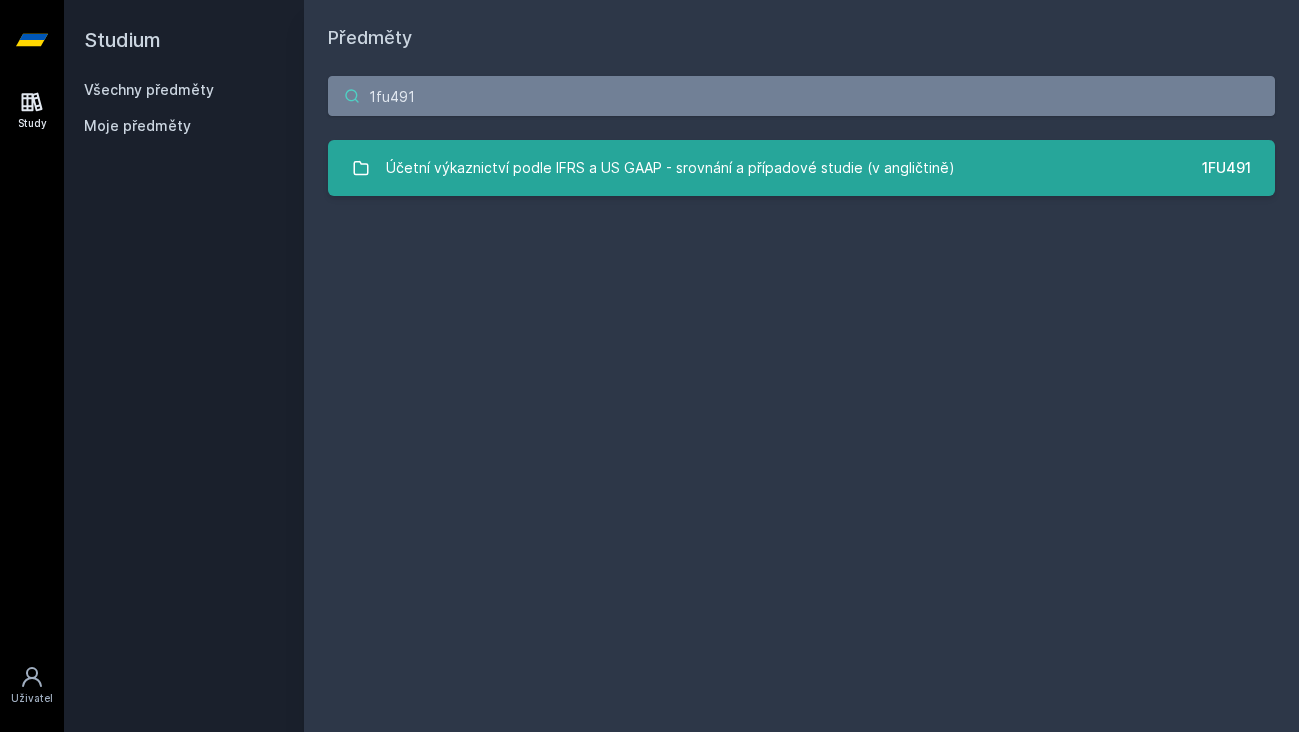 type on "1fu491" 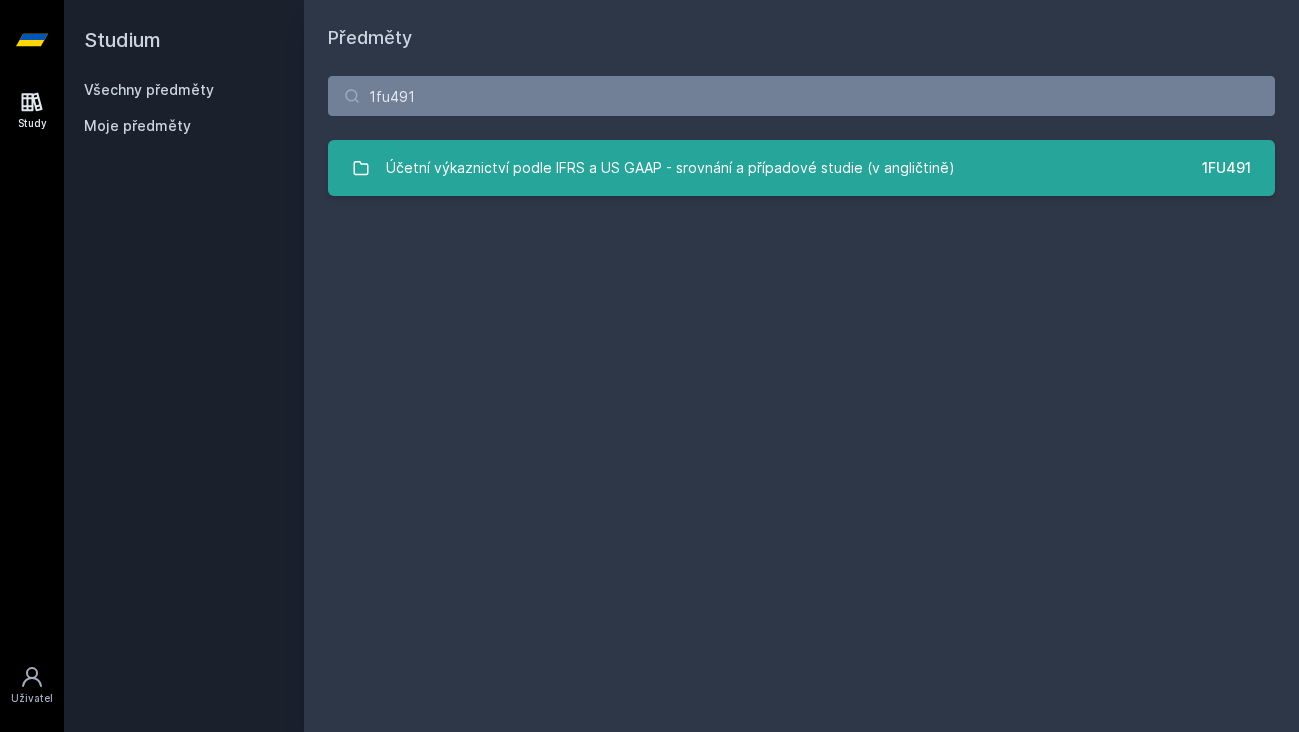 click on "Účetní výkaznictví podle IFRS a US GAAP - srovnání a případové studie (v angličtině)" at bounding box center [670, 168] 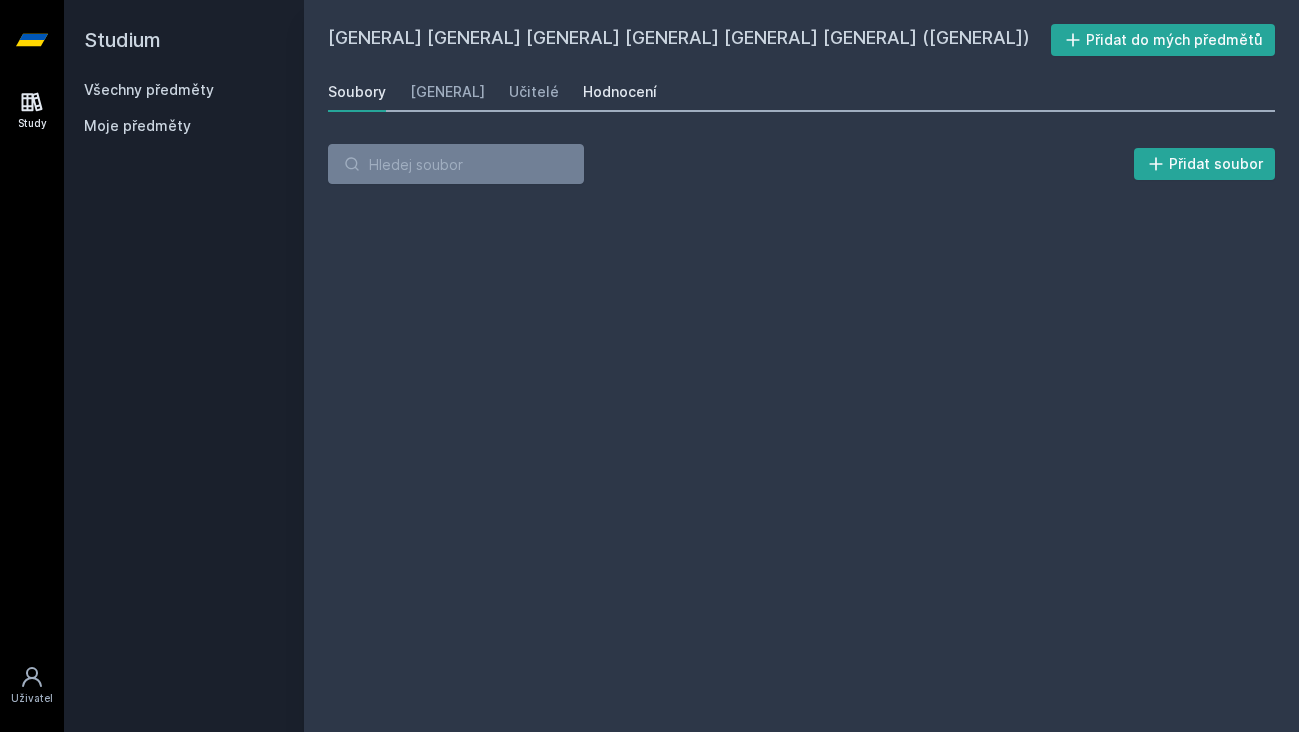 click on "Hodnocení" at bounding box center [620, 92] 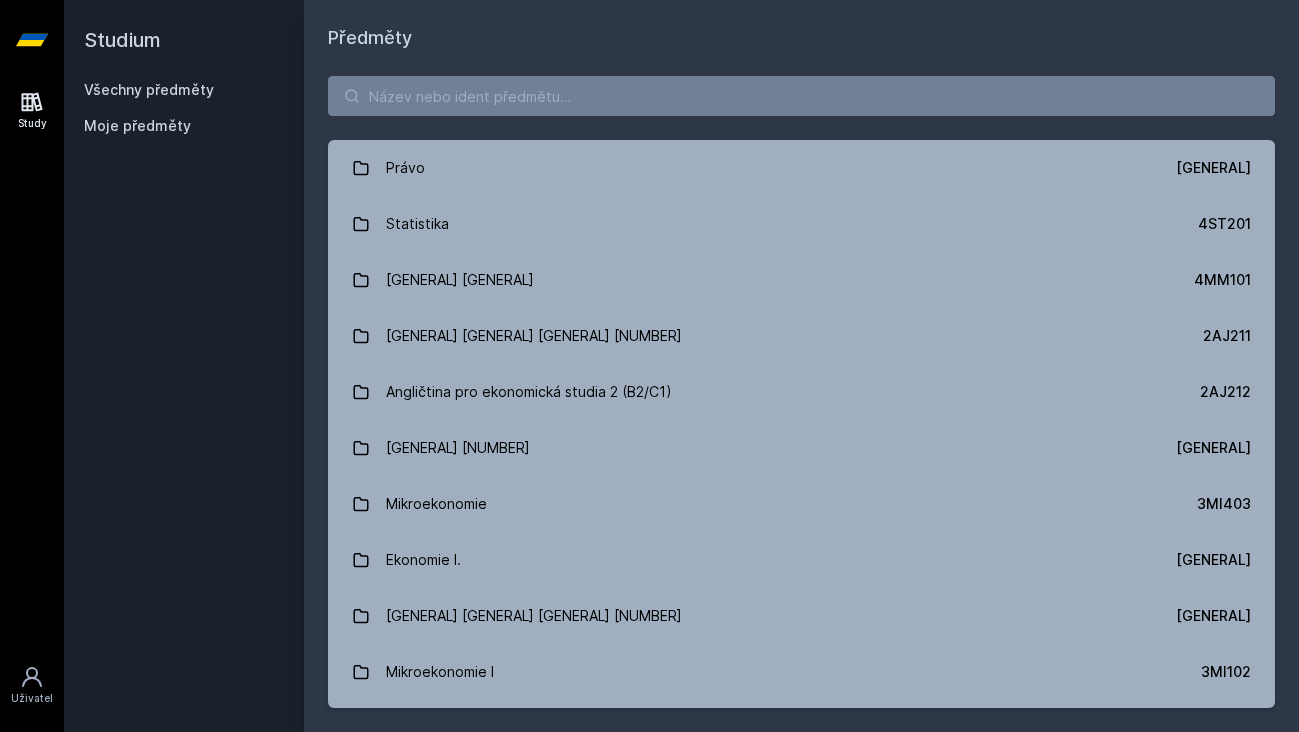 click on "Právo   2PR101   Statistika   4ST201   Matematika pro ekonomy   4MM101   Angličtina pro ekonomická studia 1 (B2/C1)   2AJ211   Angličtina pro ekonomická studia 2 (B2/C1)   2AJ212   Mikroekonomie 2   3MI405   Mikroekonomie   3MI403   Ekonomie I.   5EN101   Business English pro středně pokročilé 1 (B1)   2AJ111   Mikroekonomie I   3MI102   Hospodářské dějiny   5HD200   Mezinárodní ekonomie   2SE221   Manažerská informatika - efektivní komunikace a prezentace   22F200   Účetnictví I.   1FU201   Světová ekonomika   2SE202   Ekonomie II.   5EN411   Základy mikroekonomie   5EN102   Management   3MA101   Regionální trhy v globální perspektivě   2SE440   Informatika   4SA101   Mezinárodní management   2OP401   Databáze   4IT218   Matematika pro ekonomy (Matematika A)   55F100   Diplomový seminář   22F501   Retail Marketing   2OP302   Finanční teorie, politika a instituce   11F201   Informační a komunikační technologie   4IZ110   Posilování   TVSPOS     3PO401" at bounding box center [801, 392] 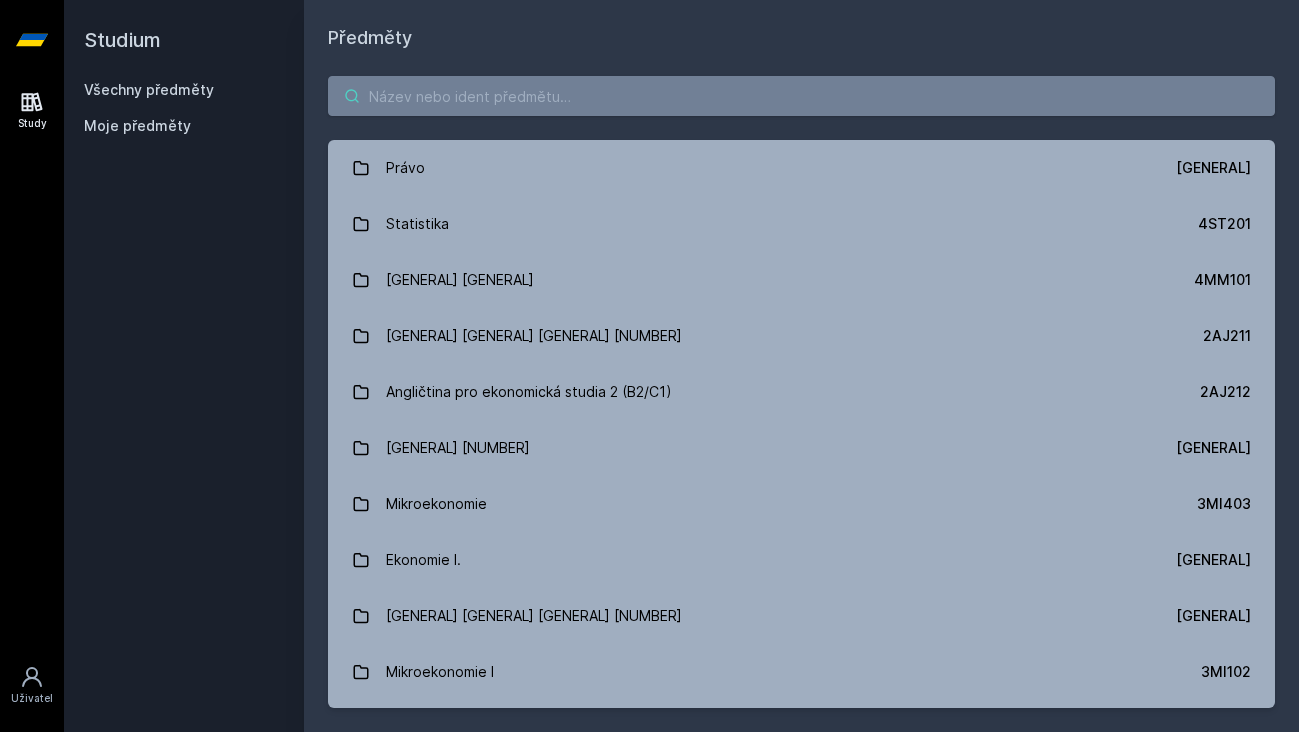click at bounding box center [801, 96] 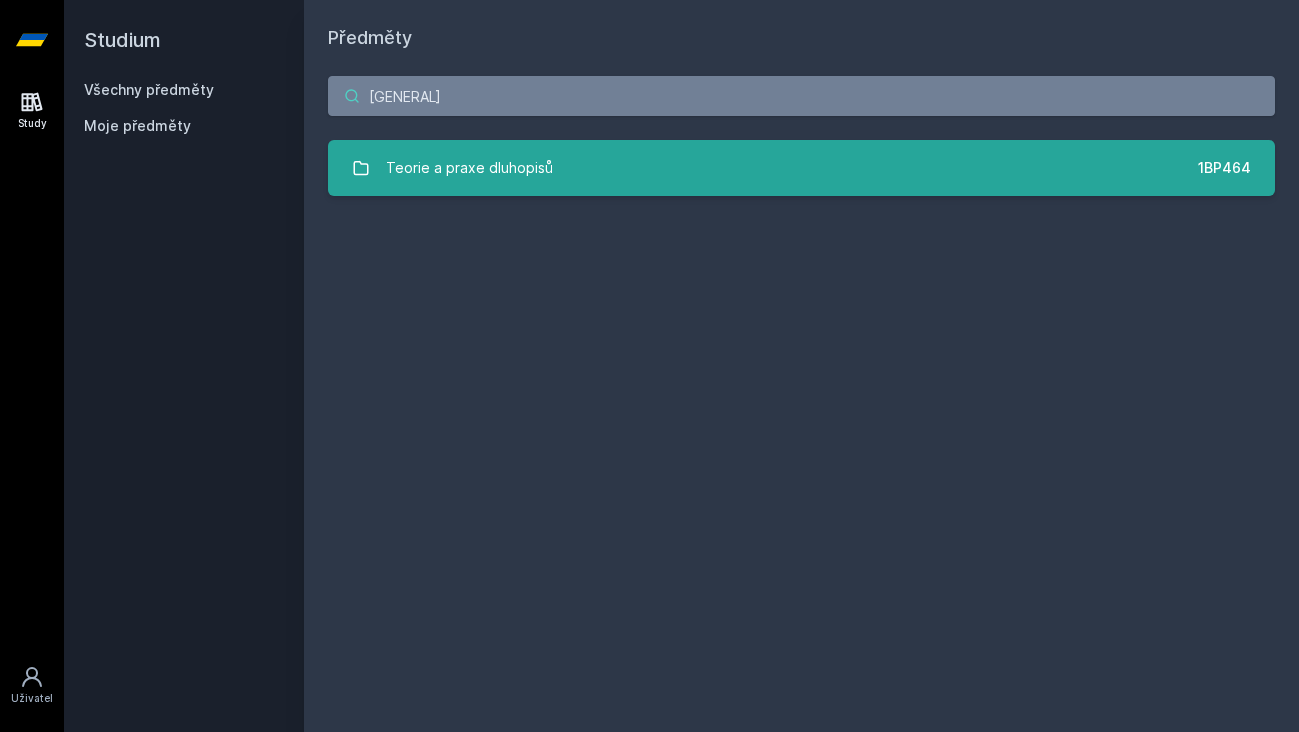 type on "[GENERAL]" 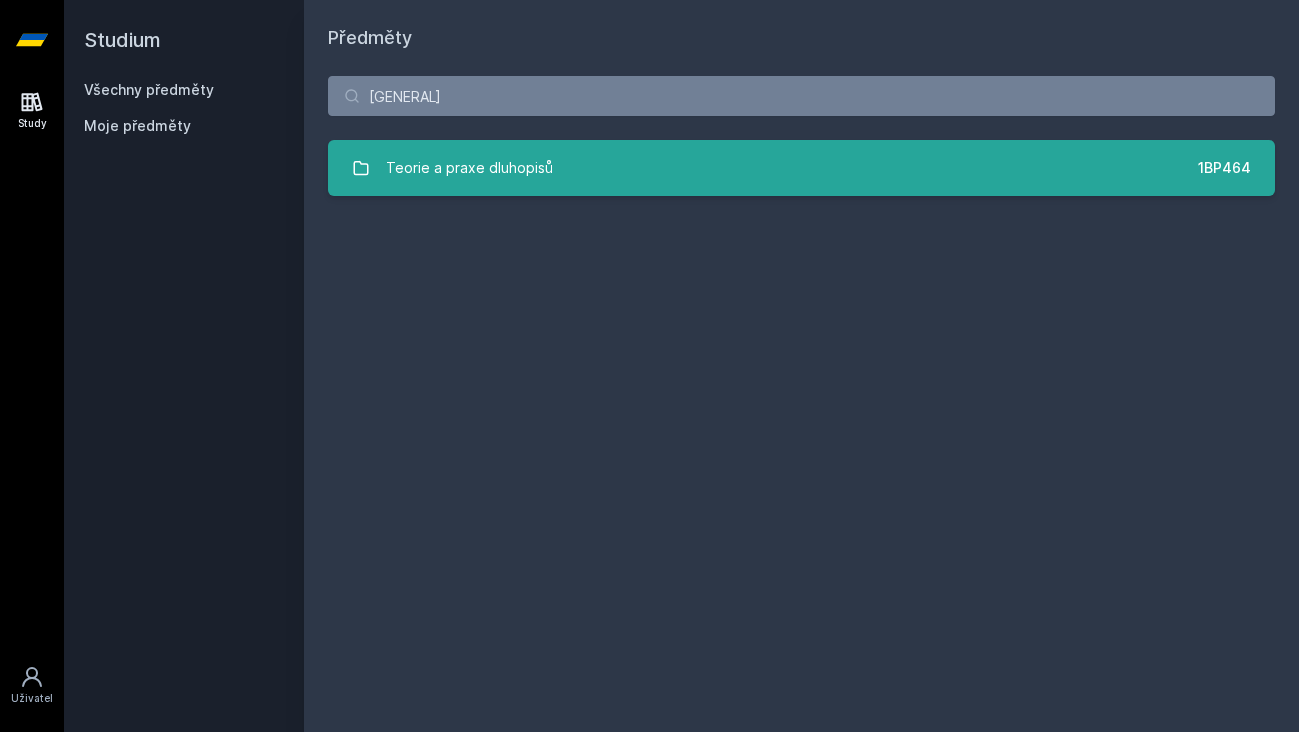 click on "[GENERAL] [GENERAL]   [GENERAL]" at bounding box center [801, 168] 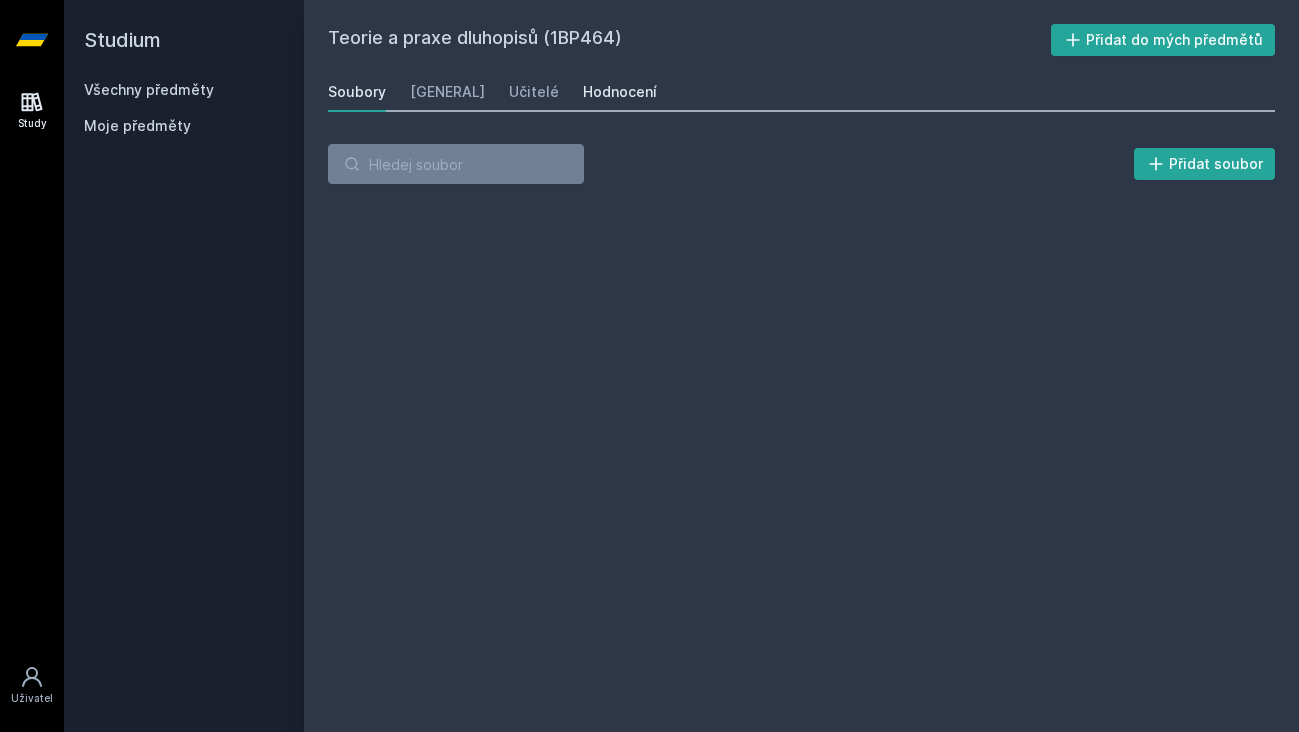 click on "Hodnocení" at bounding box center [620, 92] 